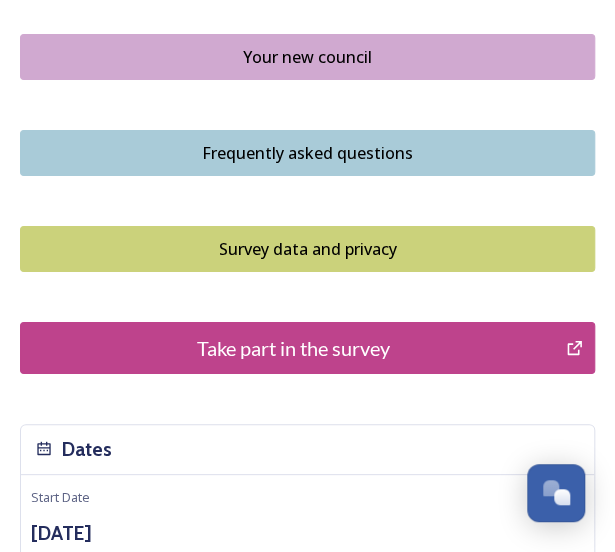 scroll, scrollTop: 1636, scrollLeft: 0, axis: vertical 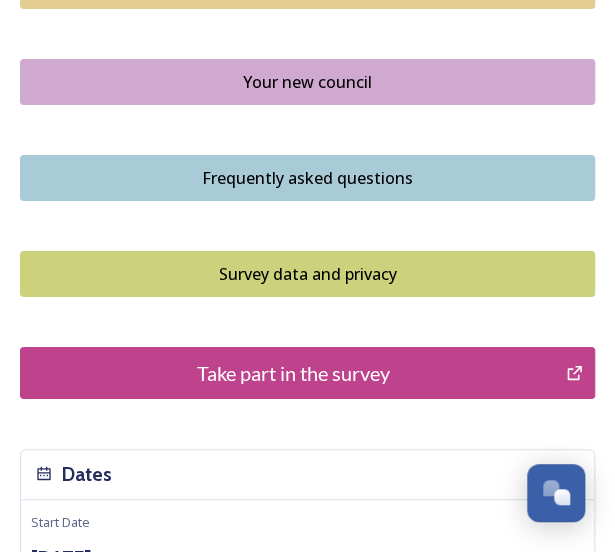 click on "Take part in the survey" at bounding box center [293, 373] 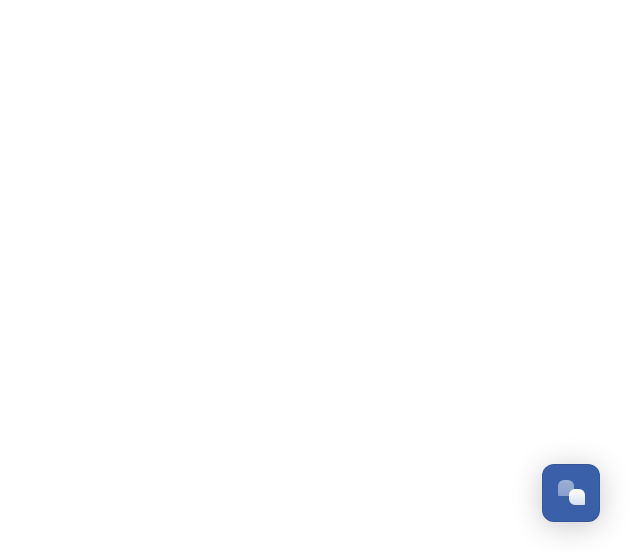 scroll, scrollTop: 0, scrollLeft: 0, axis: both 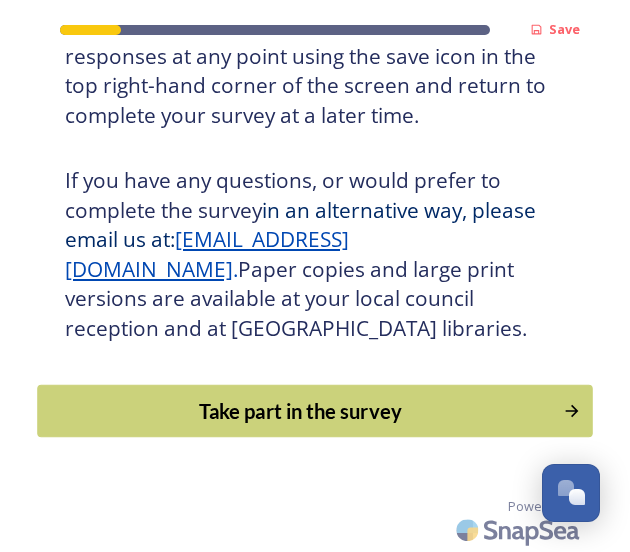 click on "Take part in the survey" at bounding box center (315, 411) 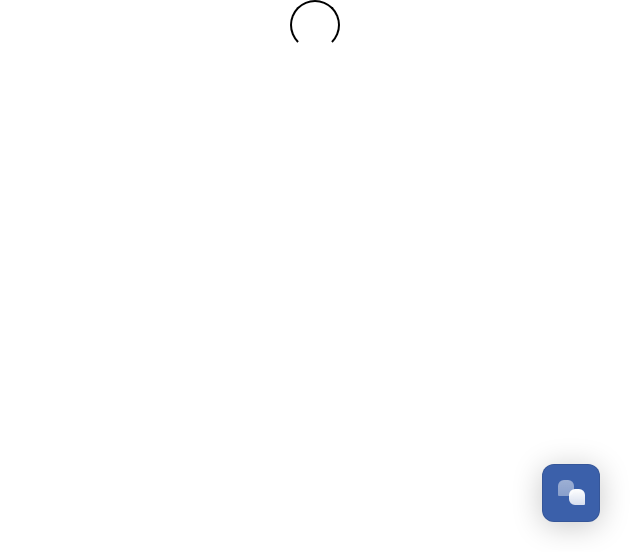scroll, scrollTop: 0, scrollLeft: 0, axis: both 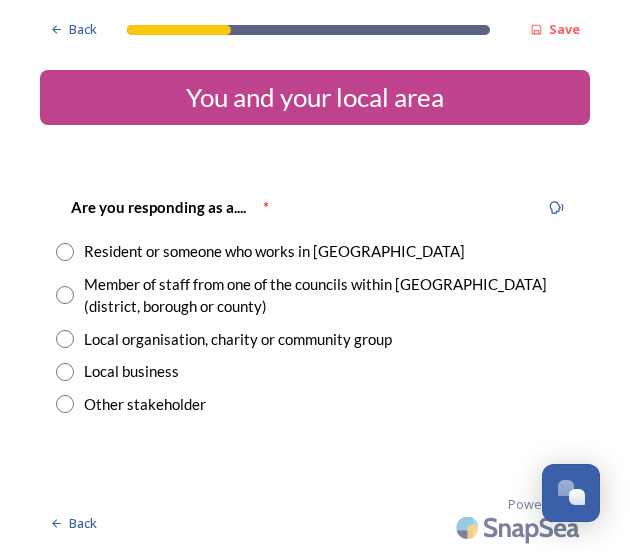 click on "Resident or someone who works in [GEOGRAPHIC_DATA]" at bounding box center [274, 251] 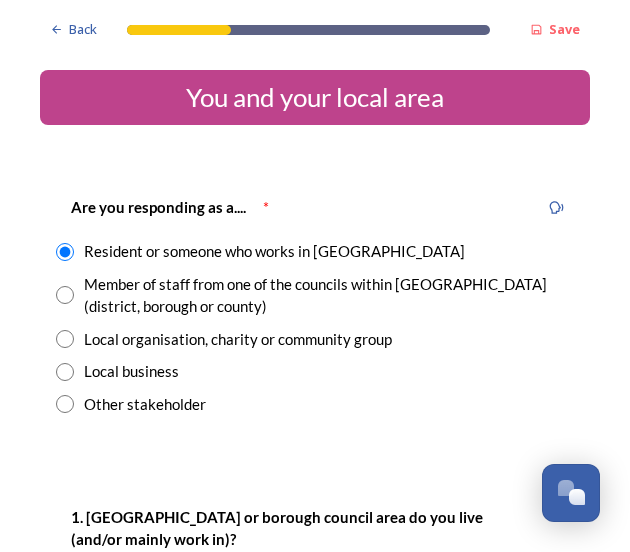 click at bounding box center [65, 295] 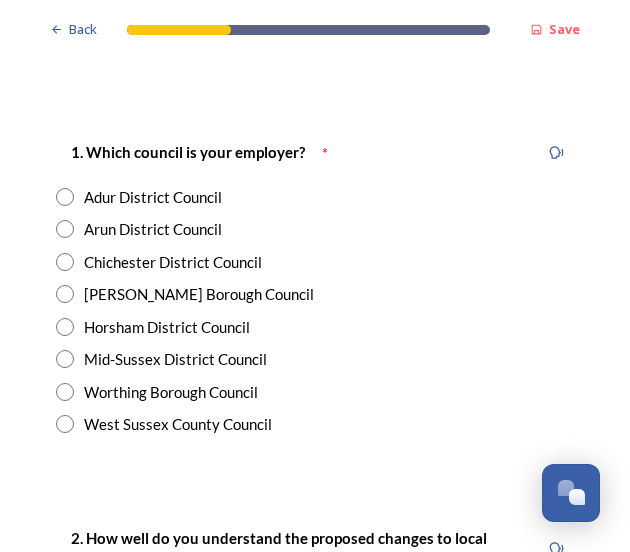 scroll, scrollTop: 366, scrollLeft: 0, axis: vertical 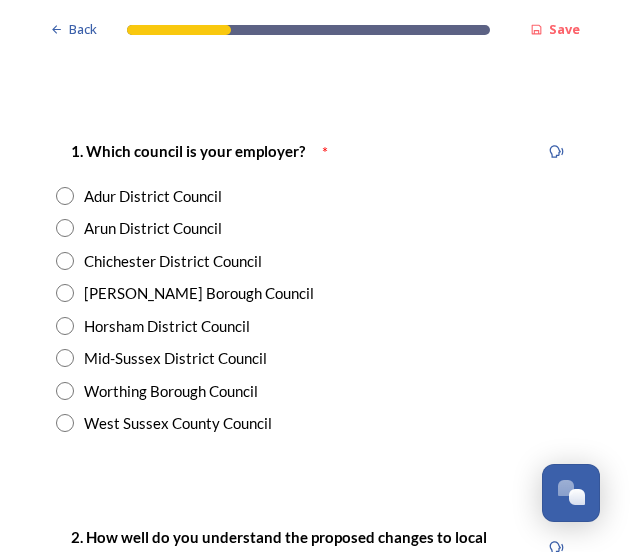 click at bounding box center [65, 293] 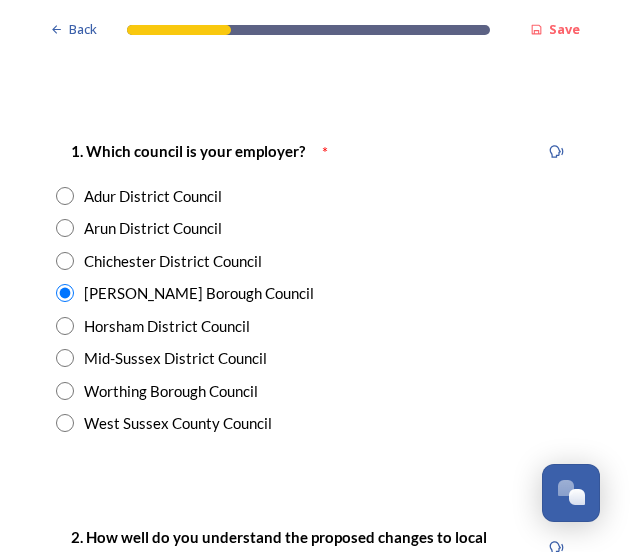 scroll, scrollTop: 726, scrollLeft: 0, axis: vertical 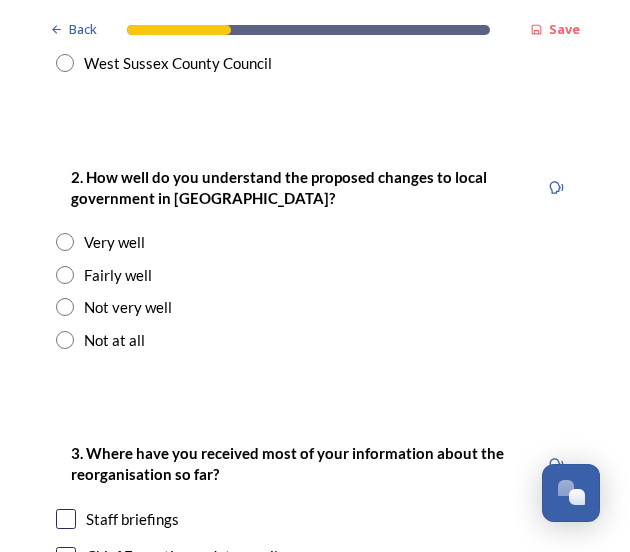 click at bounding box center (65, 307) 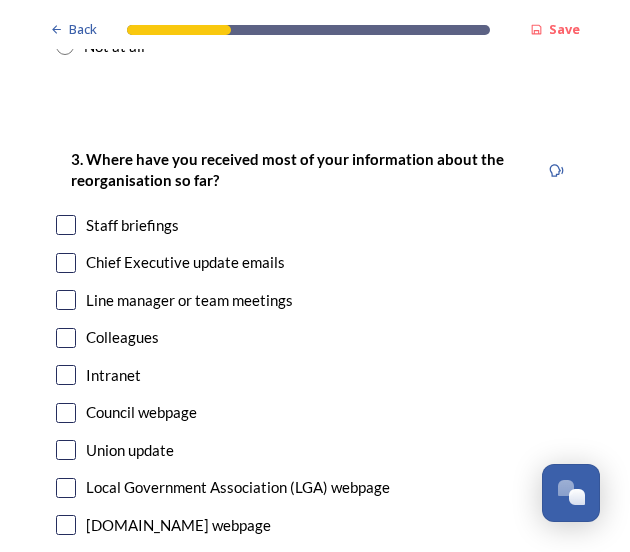 scroll, scrollTop: 1021, scrollLeft: 0, axis: vertical 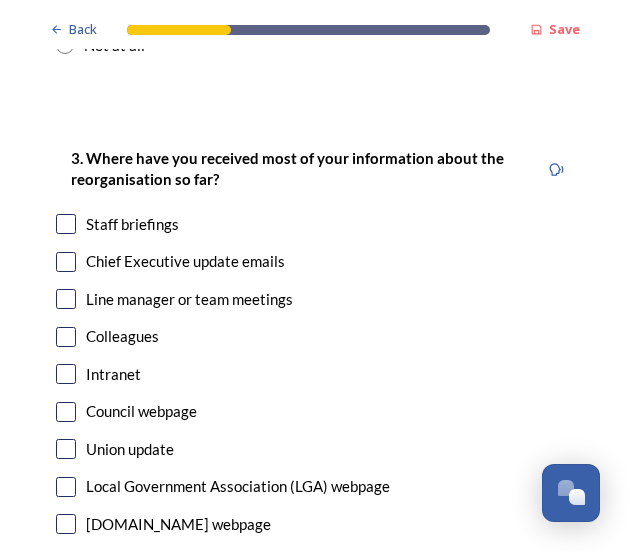 click at bounding box center [66, 262] 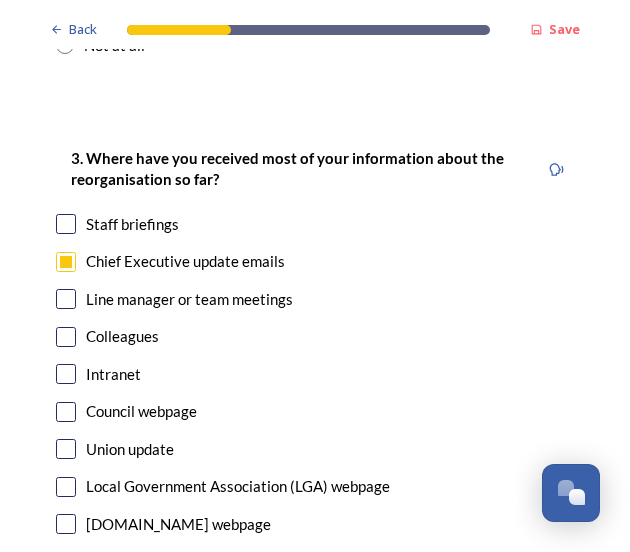 click at bounding box center (66, 374) 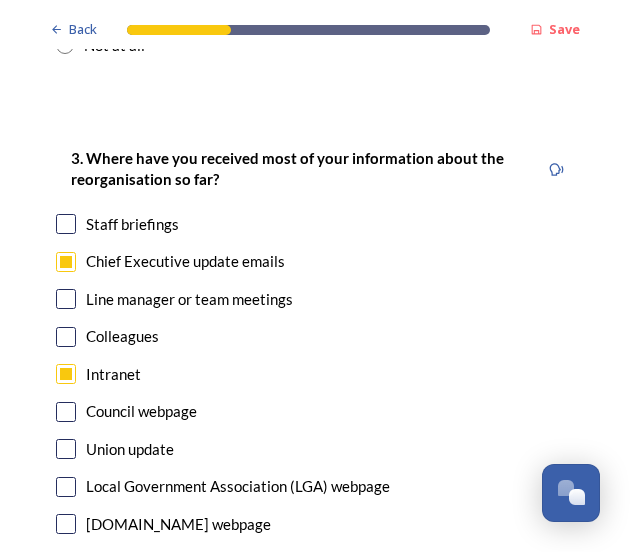 click at bounding box center [66, 412] 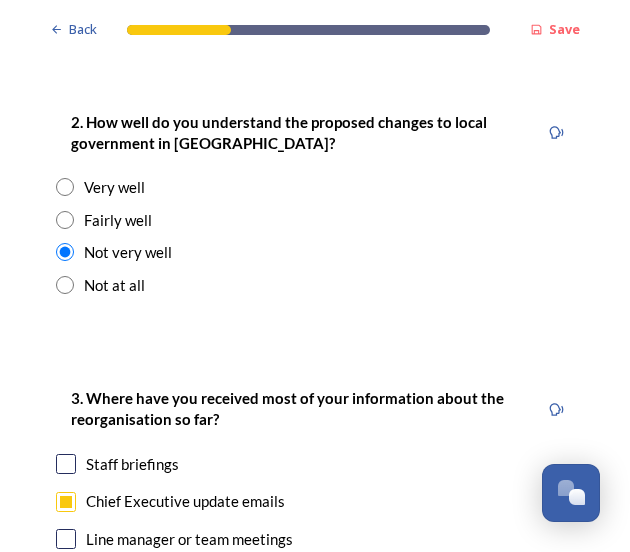 scroll, scrollTop: 780, scrollLeft: 0, axis: vertical 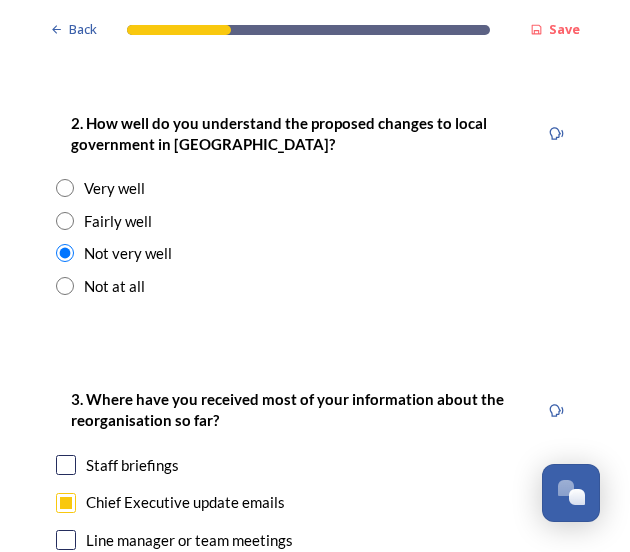 click at bounding box center (65, 221) 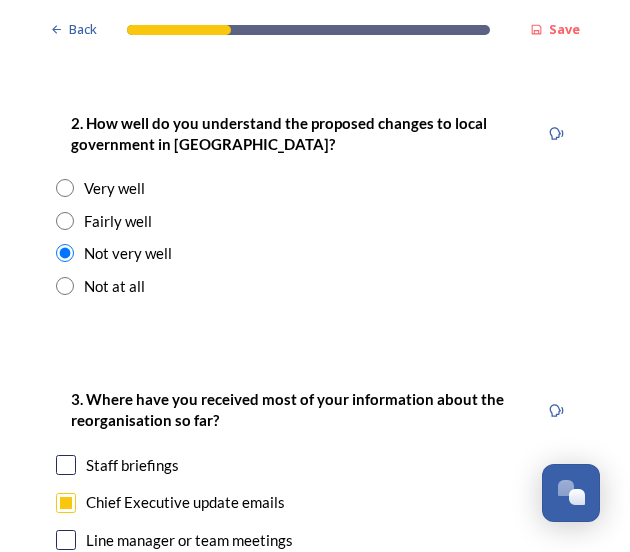 radio on "true" 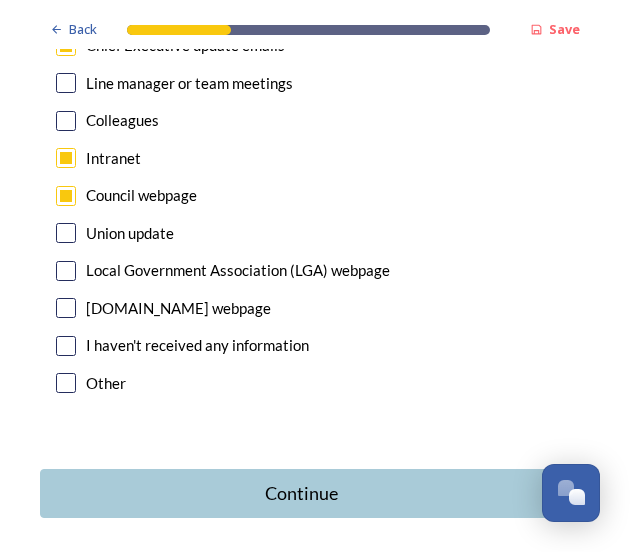 scroll, scrollTop: 1238, scrollLeft: 0, axis: vertical 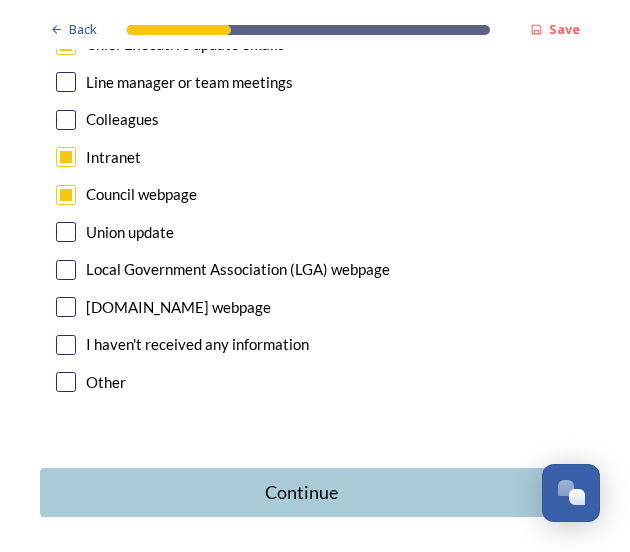 click at bounding box center (66, 307) 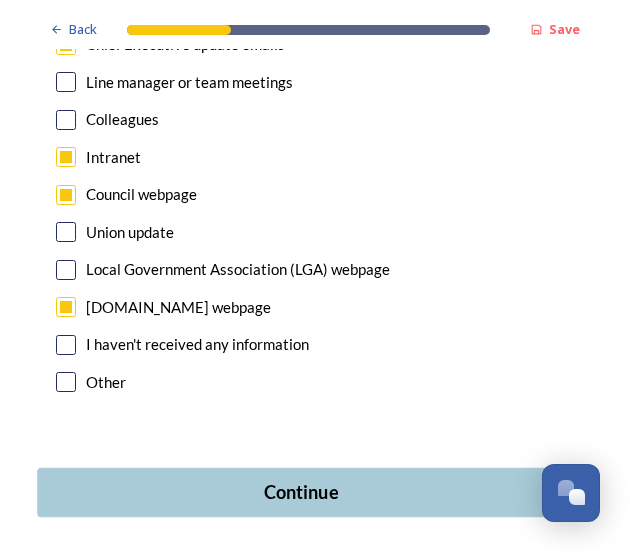 click on "Continue" at bounding box center [301, 492] 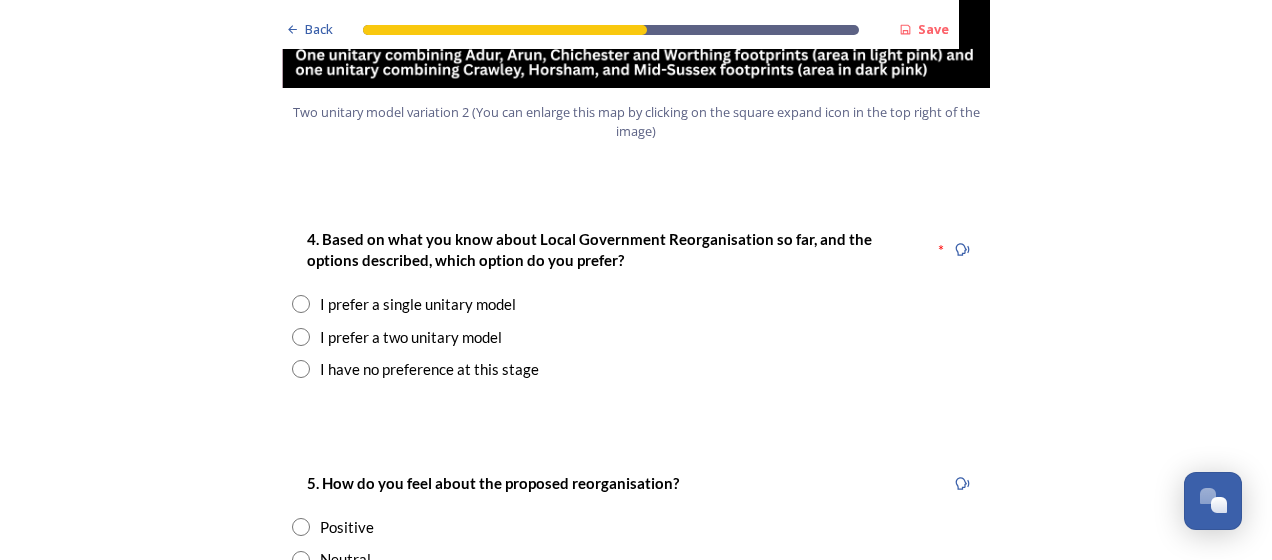scroll, scrollTop: 2591, scrollLeft: 0, axis: vertical 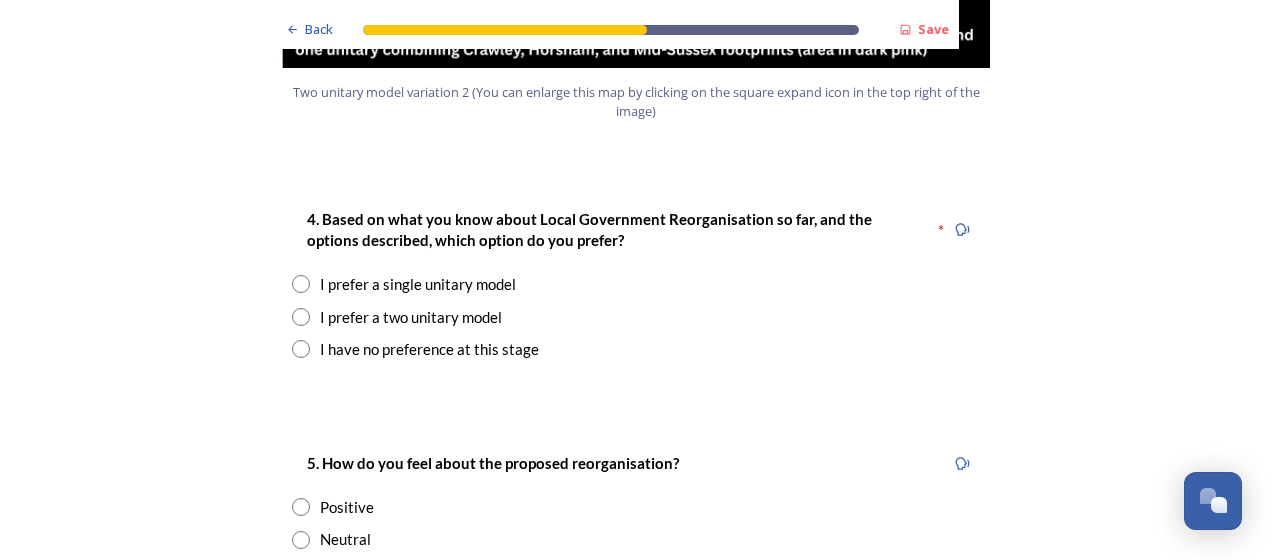 click at bounding box center (301, 317) 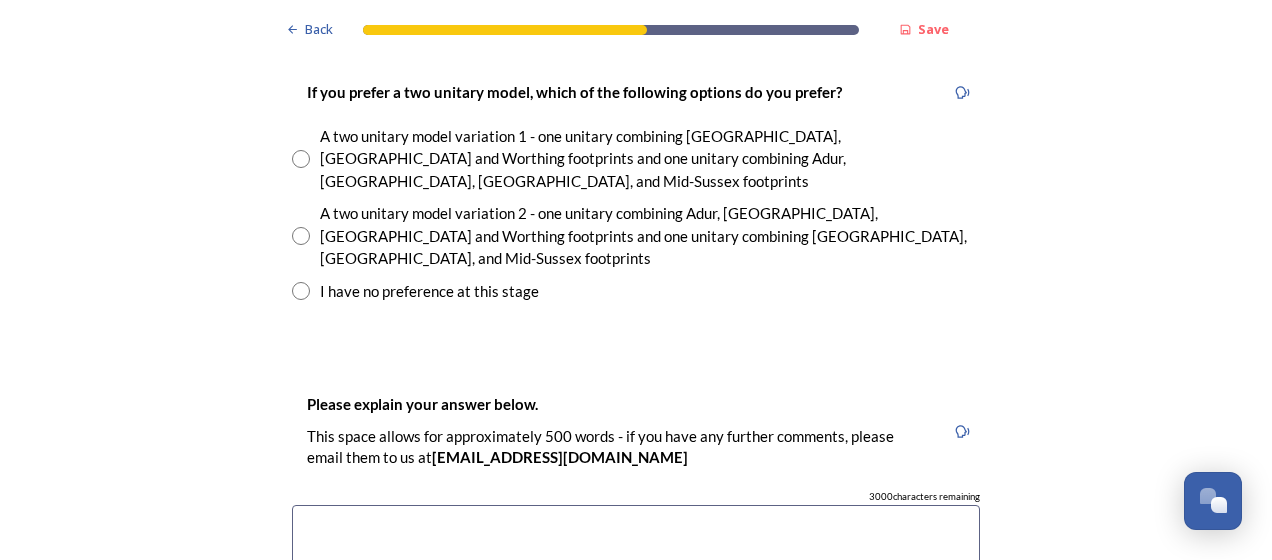scroll, scrollTop: 2996, scrollLeft: 0, axis: vertical 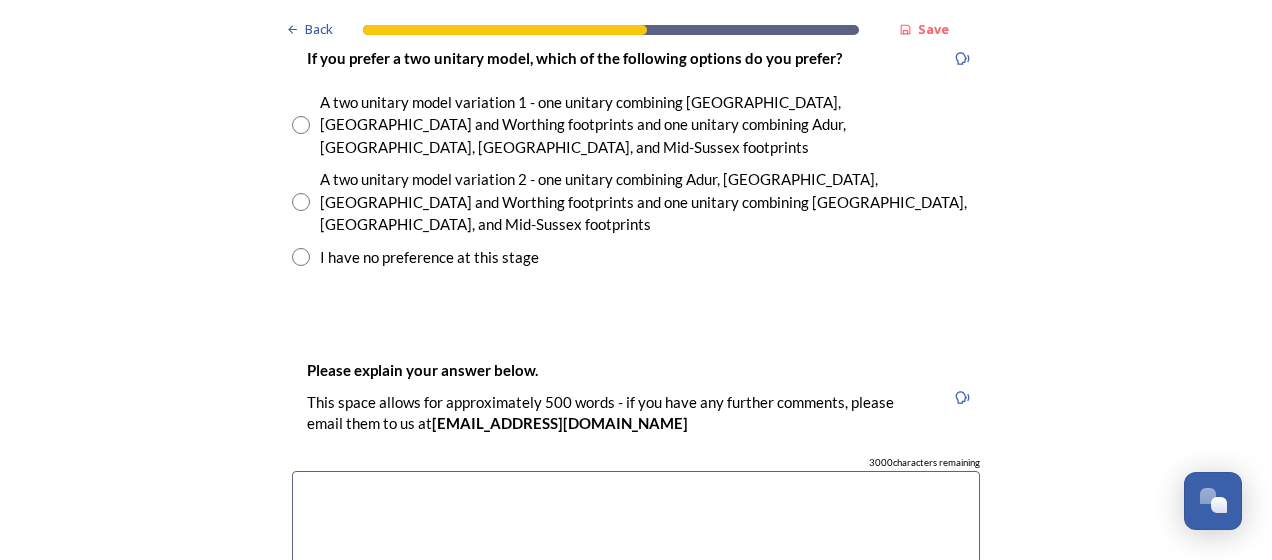 click at bounding box center [301, 202] 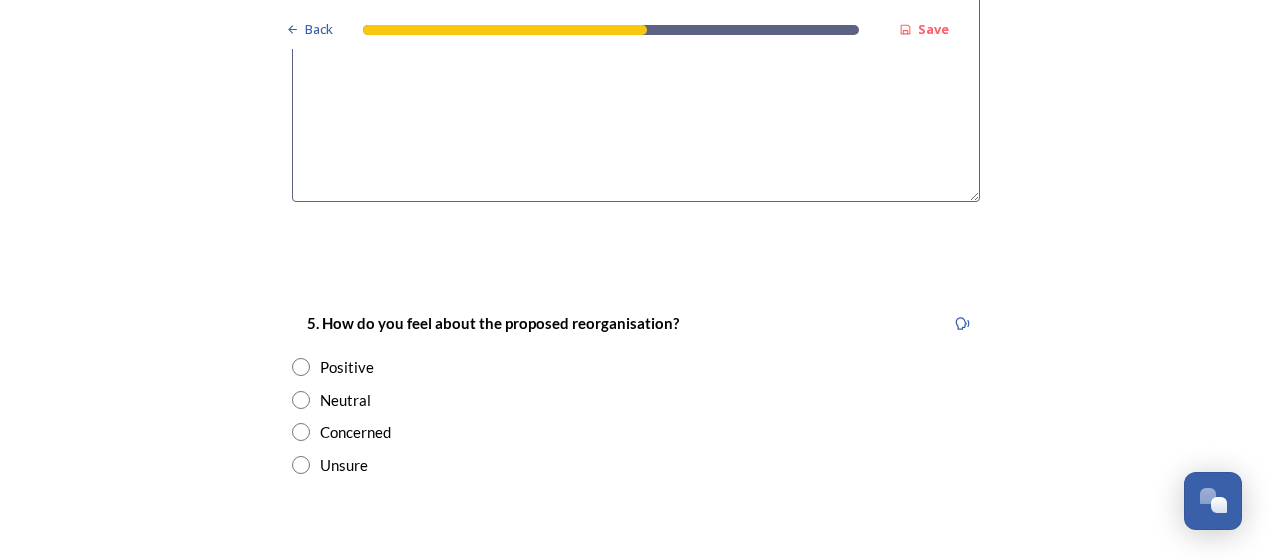 scroll, scrollTop: 3490, scrollLeft: 0, axis: vertical 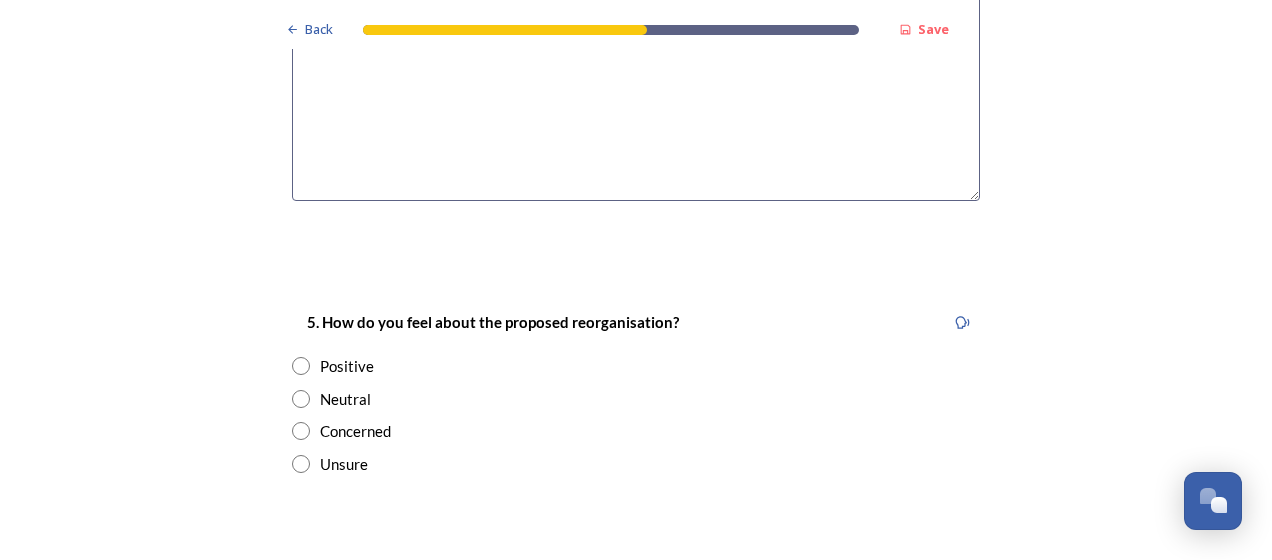 click on "Concerned" at bounding box center (636, 431) 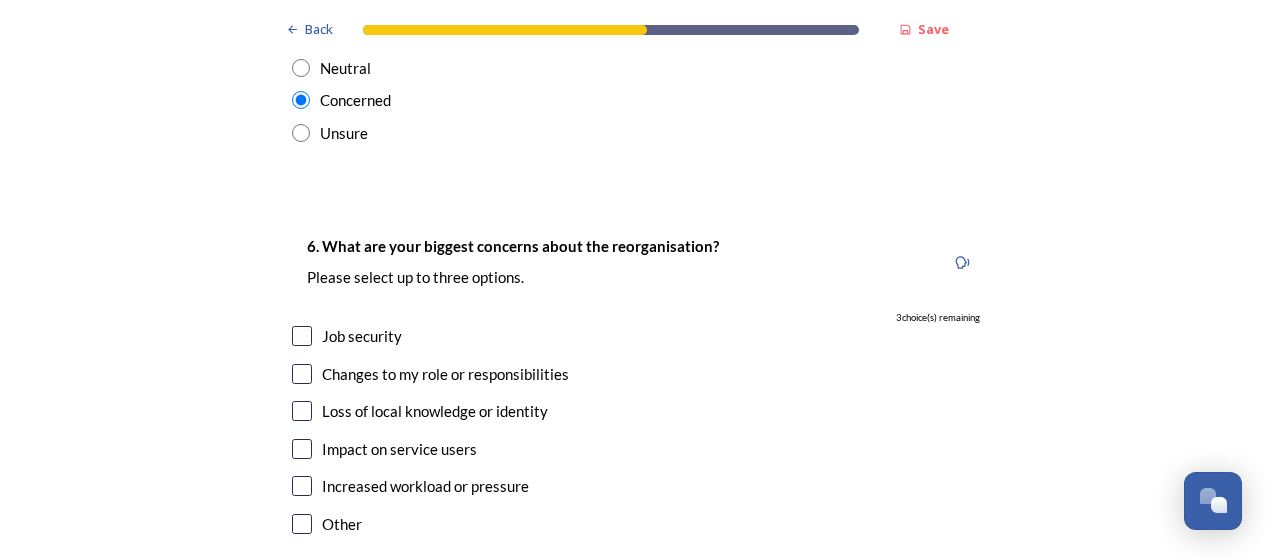 scroll, scrollTop: 3822, scrollLeft: 0, axis: vertical 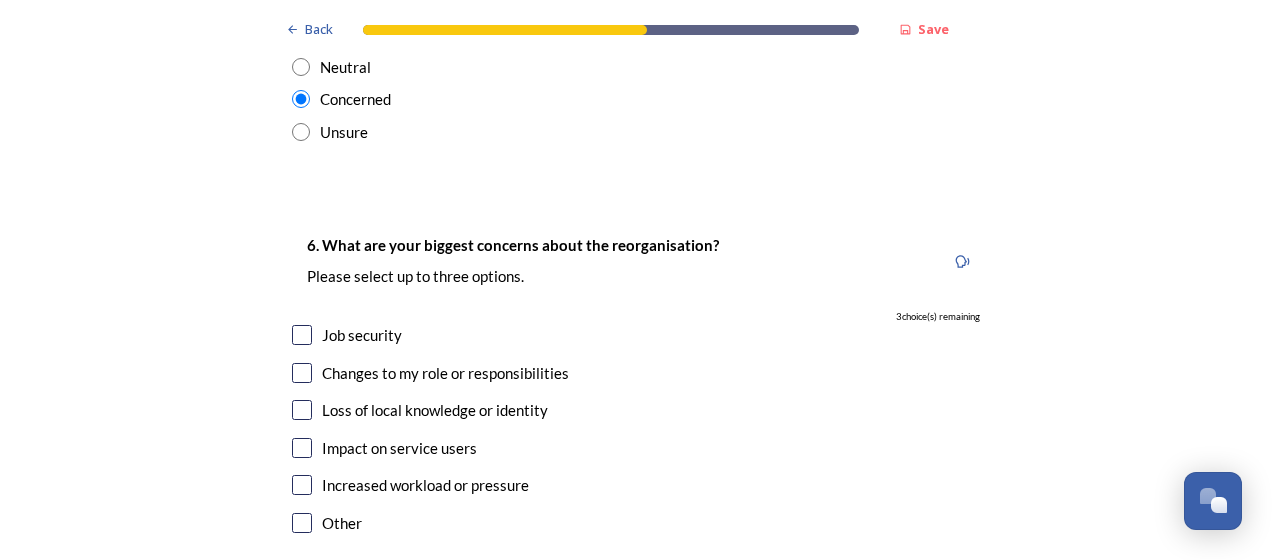 click at bounding box center (302, 335) 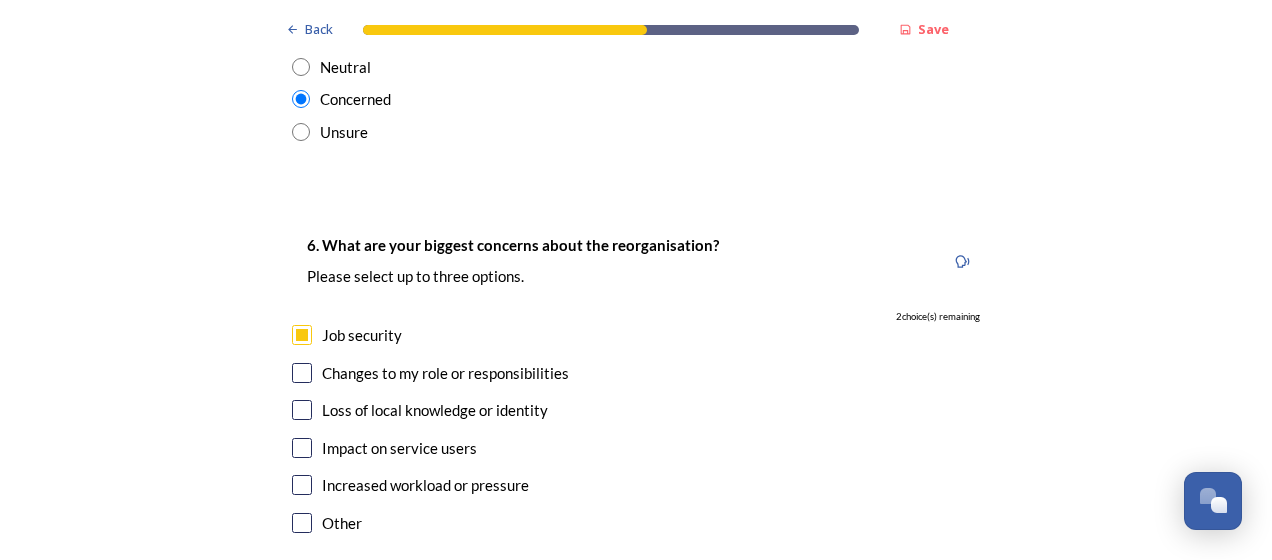 click at bounding box center (302, 373) 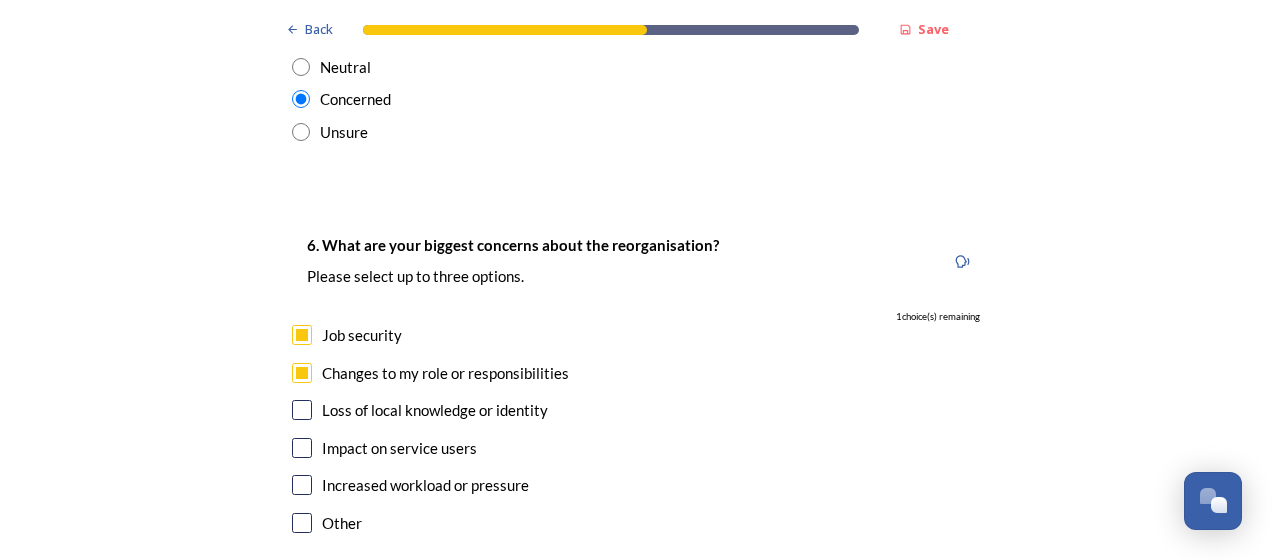 click at bounding box center (302, 410) 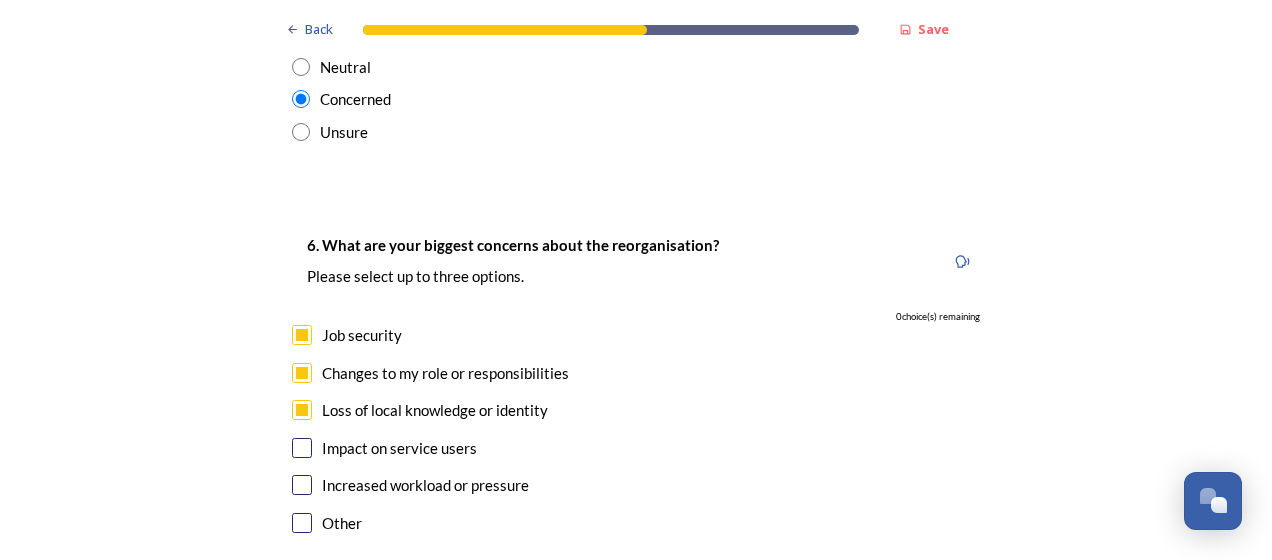 click at bounding box center [302, 485] 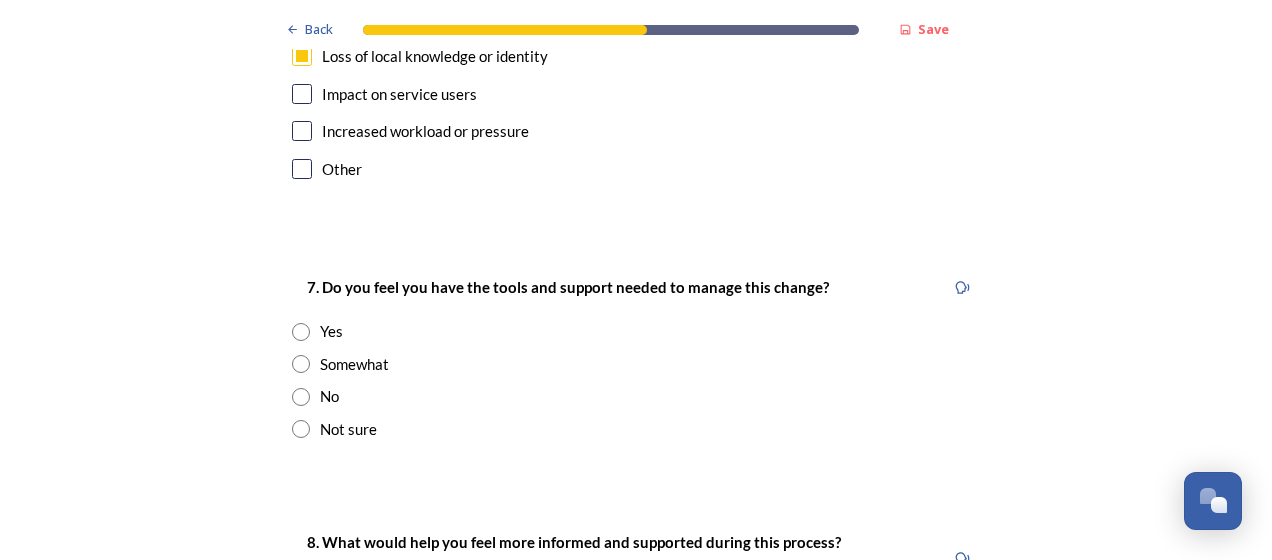 scroll, scrollTop: 4177, scrollLeft: 0, axis: vertical 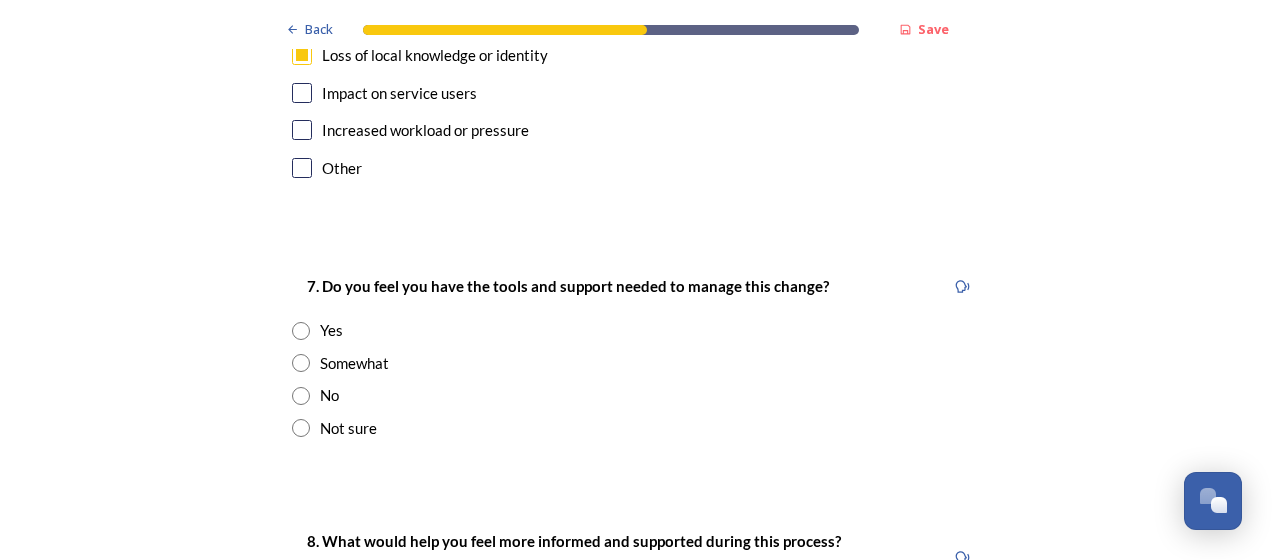 click at bounding box center [301, 363] 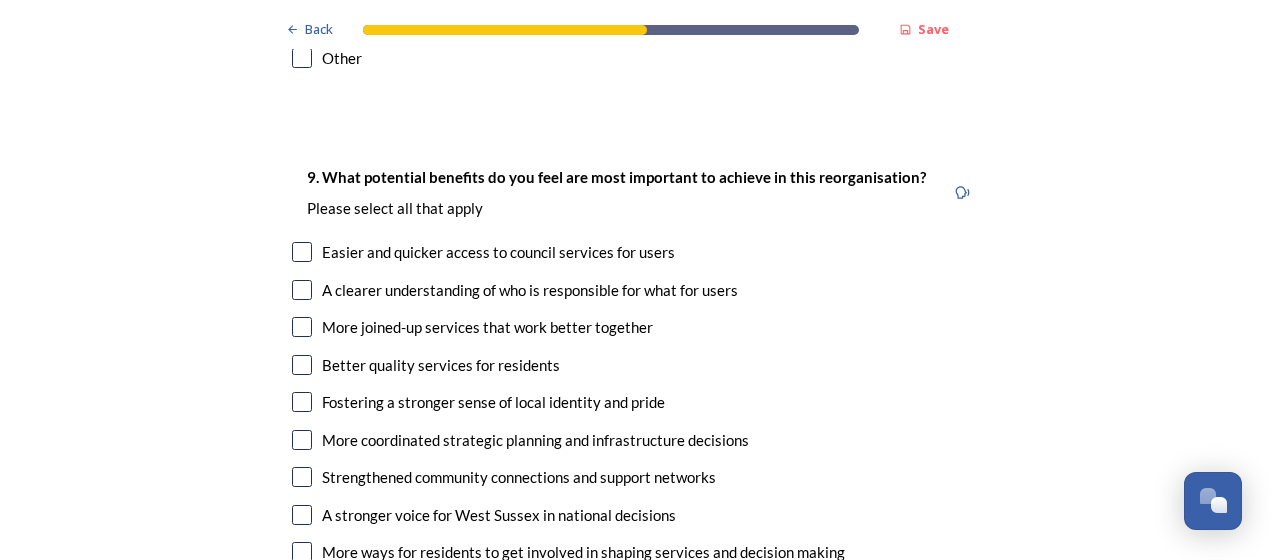 scroll, scrollTop: 4962, scrollLeft: 0, axis: vertical 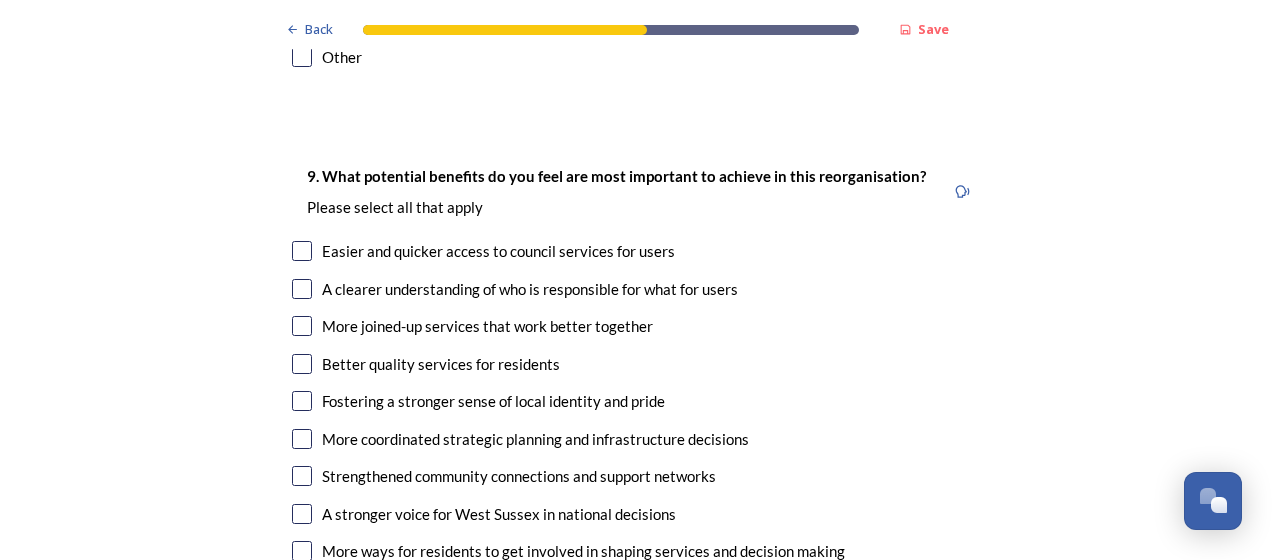 click at bounding box center [302, 251] 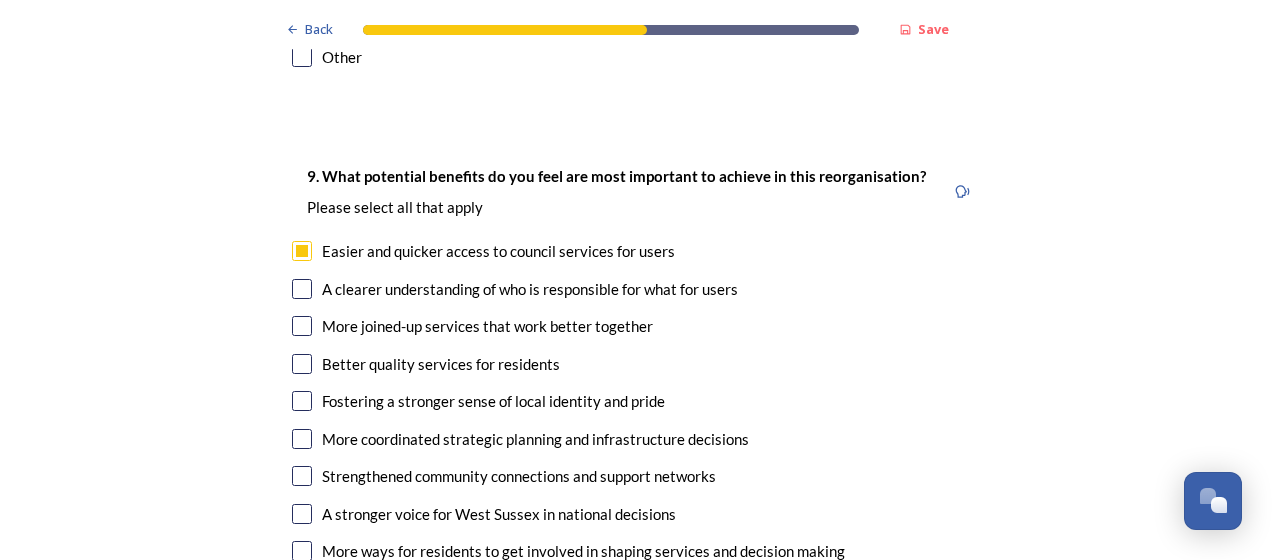 click at bounding box center (302, 364) 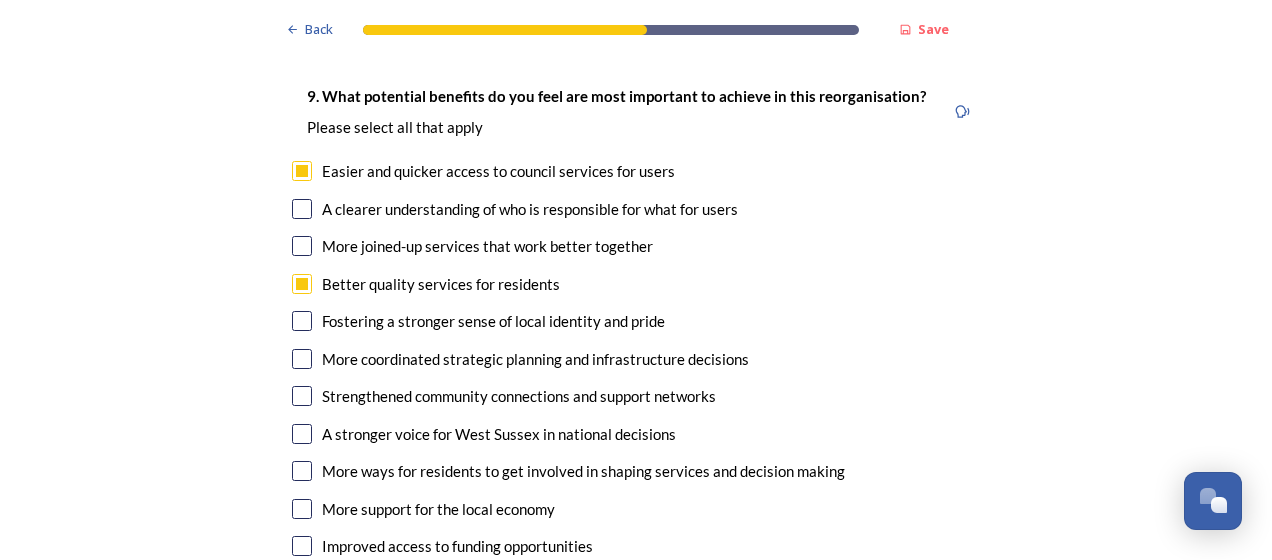 scroll, scrollTop: 5044, scrollLeft: 0, axis: vertical 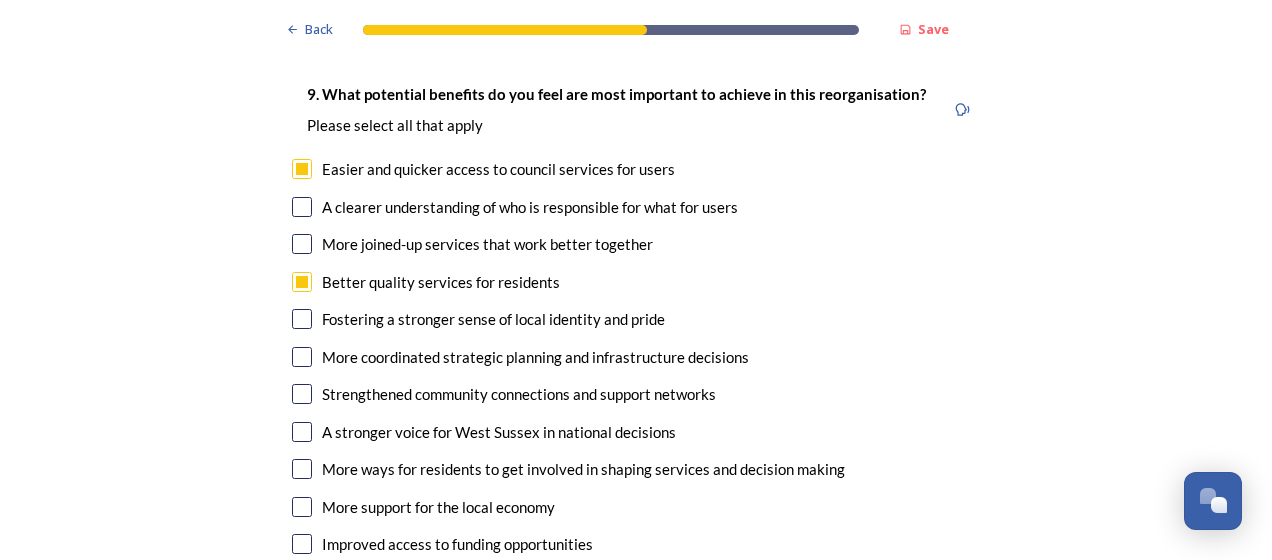 click at bounding box center (302, 319) 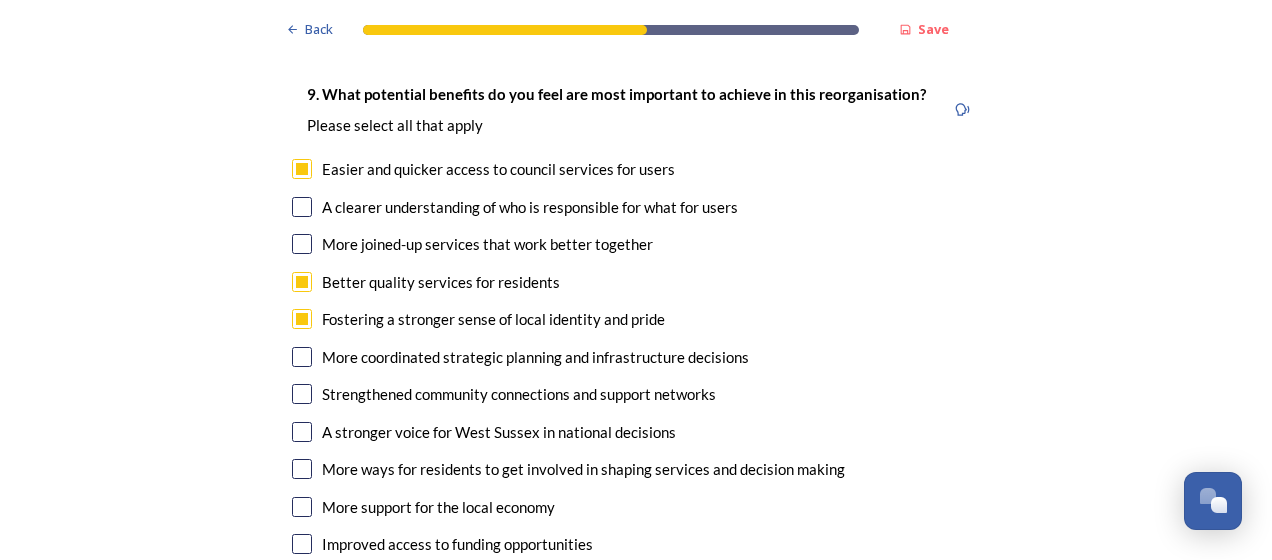 click at bounding box center [302, 432] 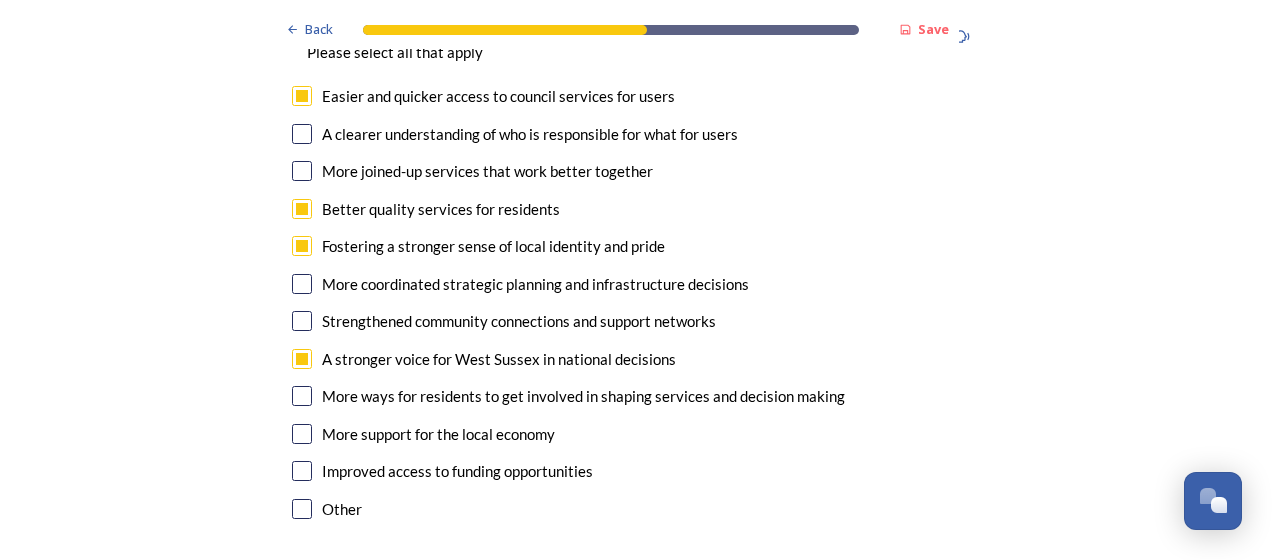 scroll, scrollTop: 5122, scrollLeft: 0, axis: vertical 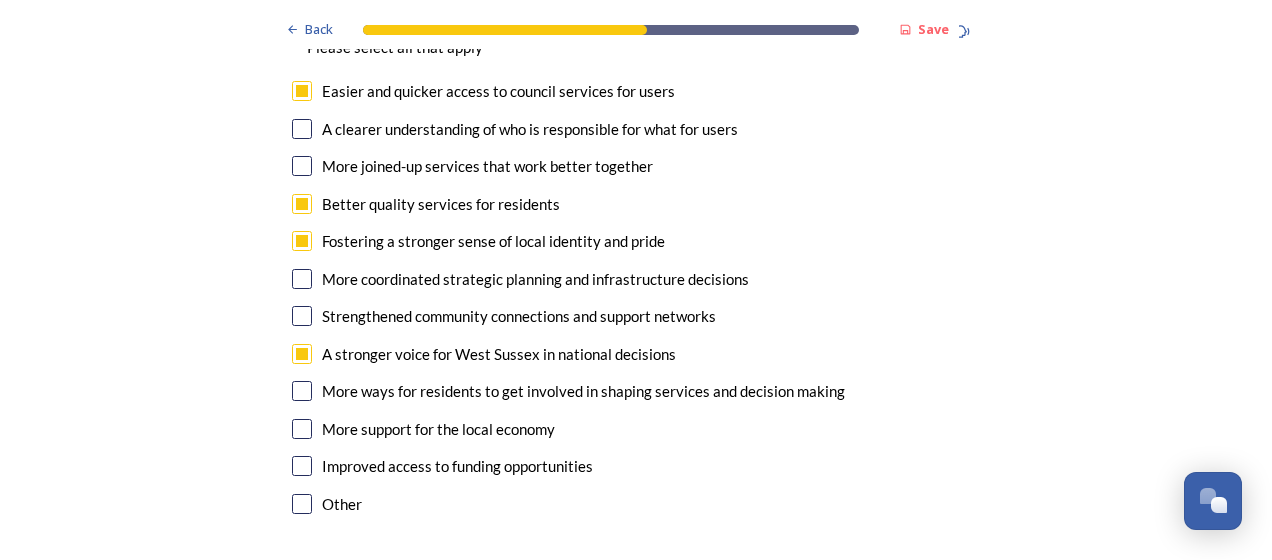 click at bounding box center [302, 391] 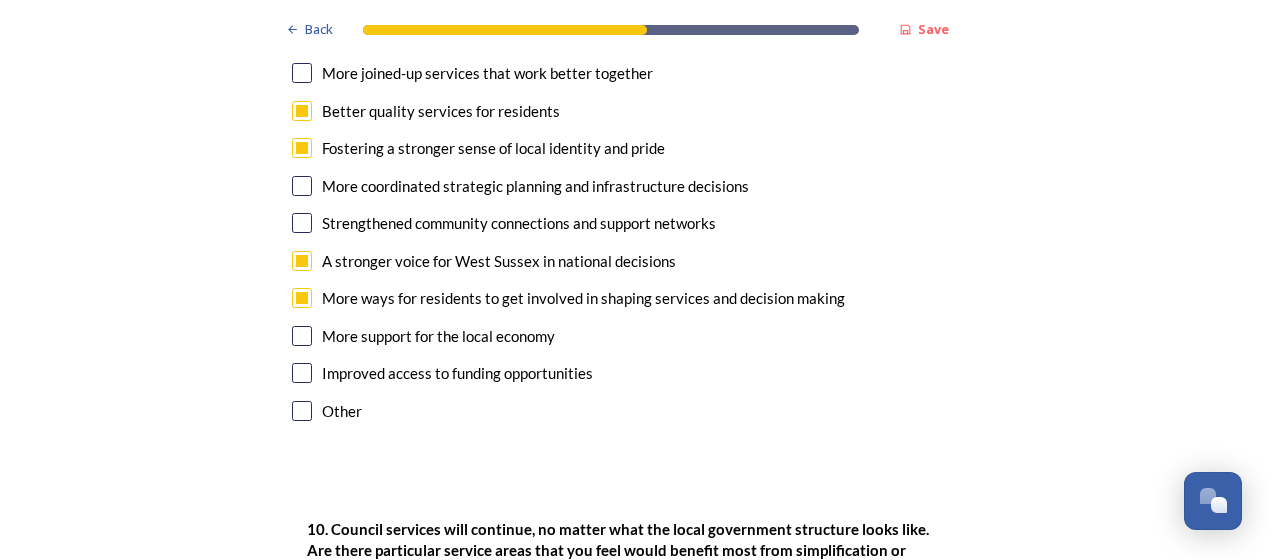 scroll, scrollTop: 5226, scrollLeft: 0, axis: vertical 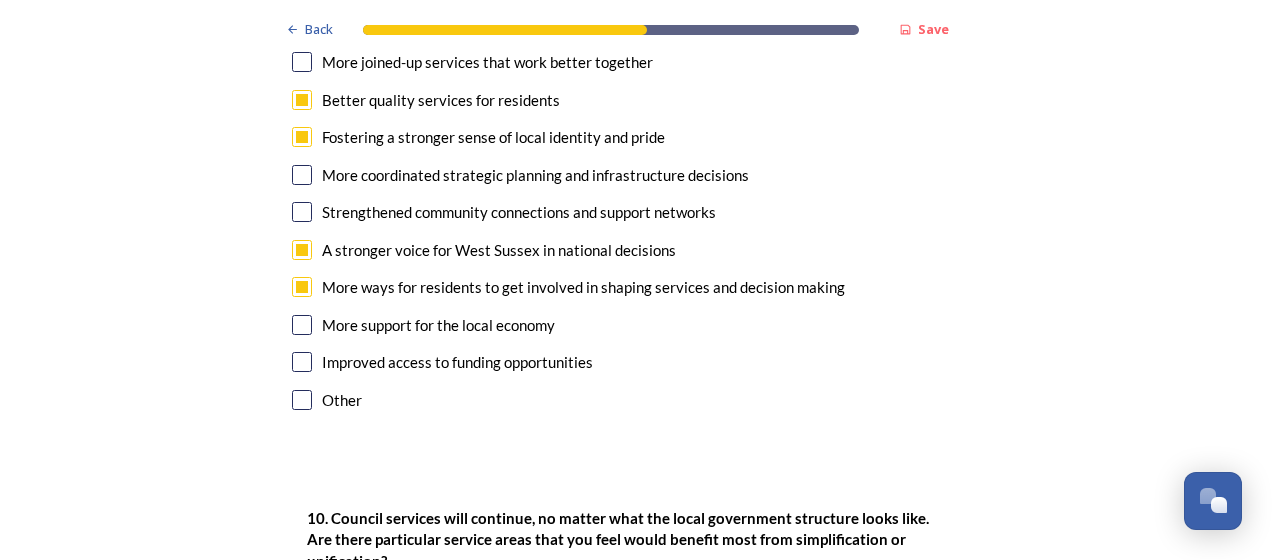 click at bounding box center (302, 325) 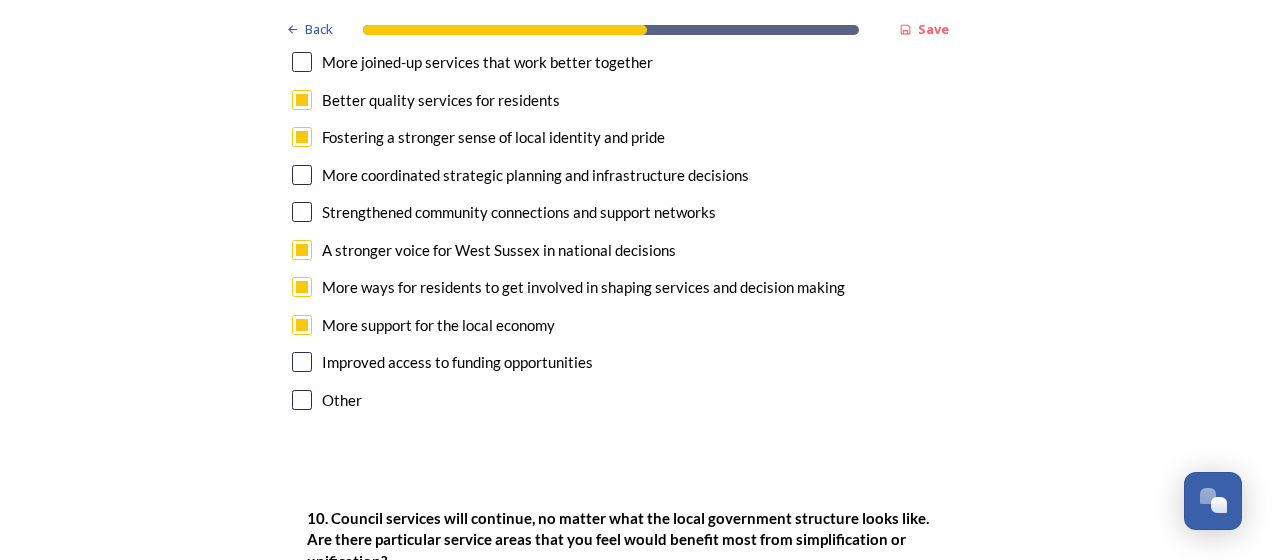 click at bounding box center (302, 362) 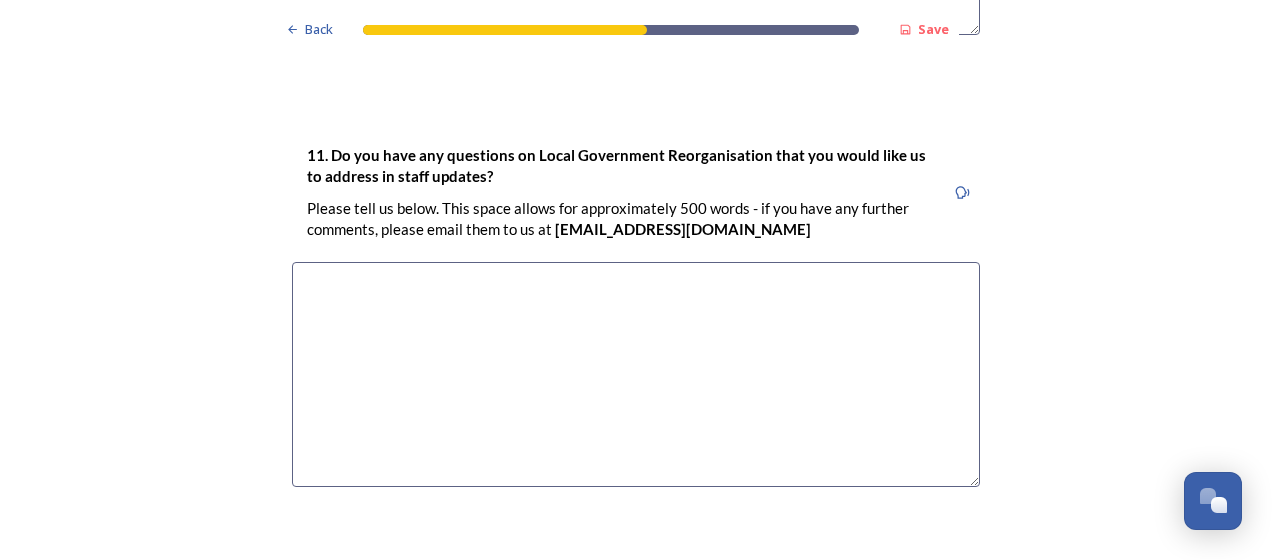 scroll, scrollTop: 6152, scrollLeft: 0, axis: vertical 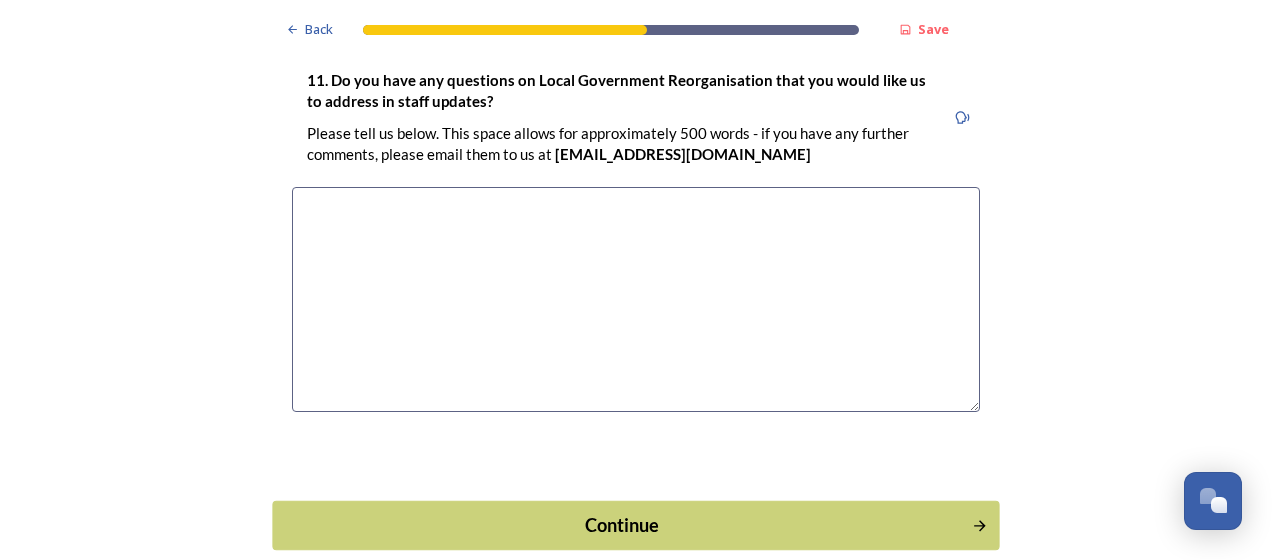 click on "Continue" at bounding box center [622, 524] 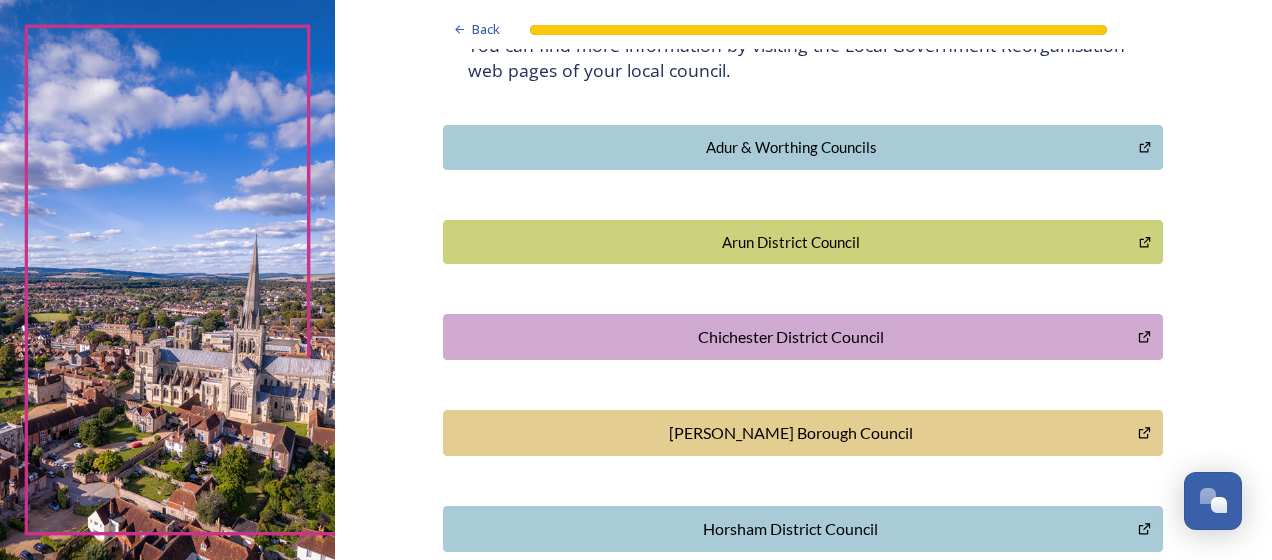 scroll, scrollTop: 429, scrollLeft: 0, axis: vertical 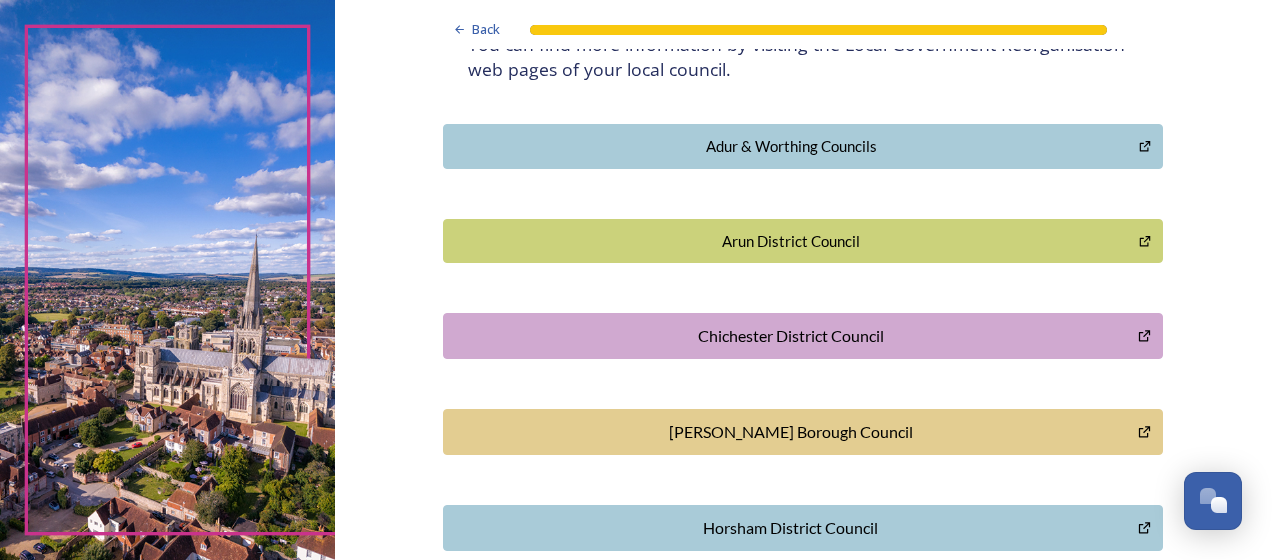 click on "[PERSON_NAME] Borough Council" at bounding box center (790, 432) 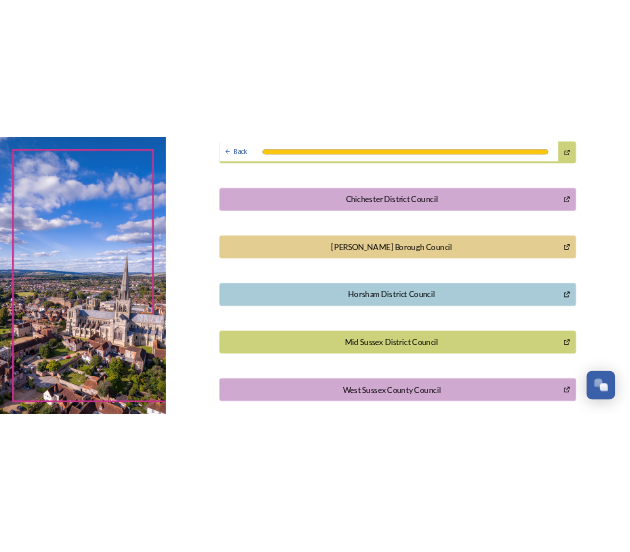 scroll, scrollTop: 640, scrollLeft: 0, axis: vertical 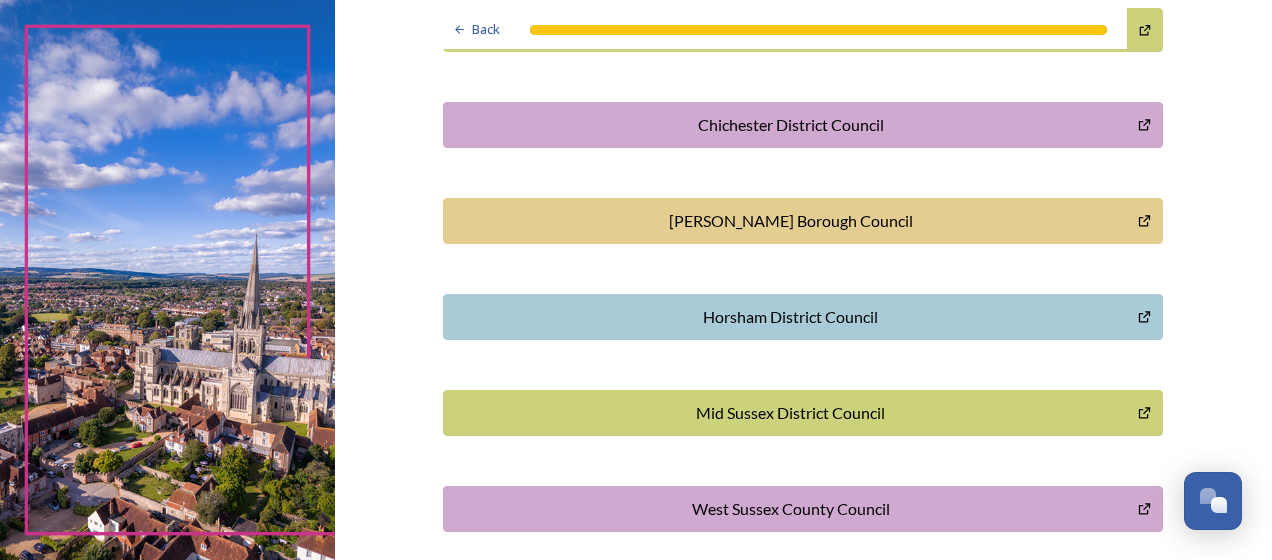 click on "Horsham District Council" at bounding box center [790, 317] 